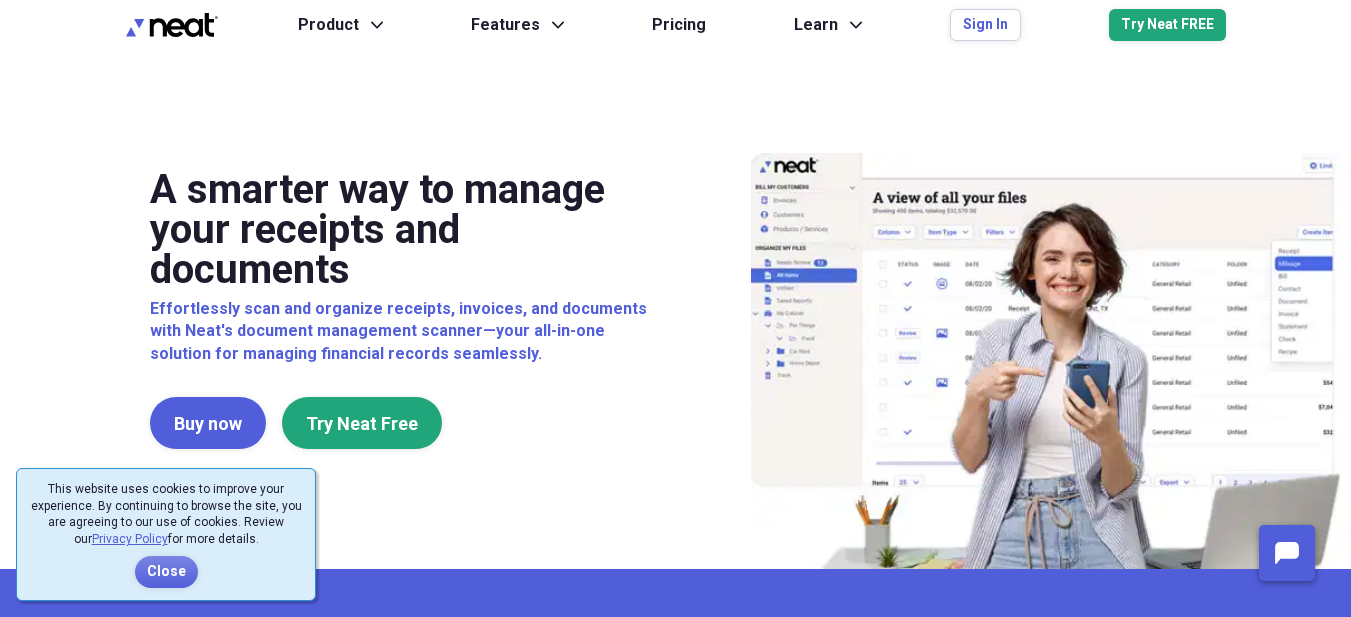 scroll, scrollTop: 0, scrollLeft: 0, axis: both 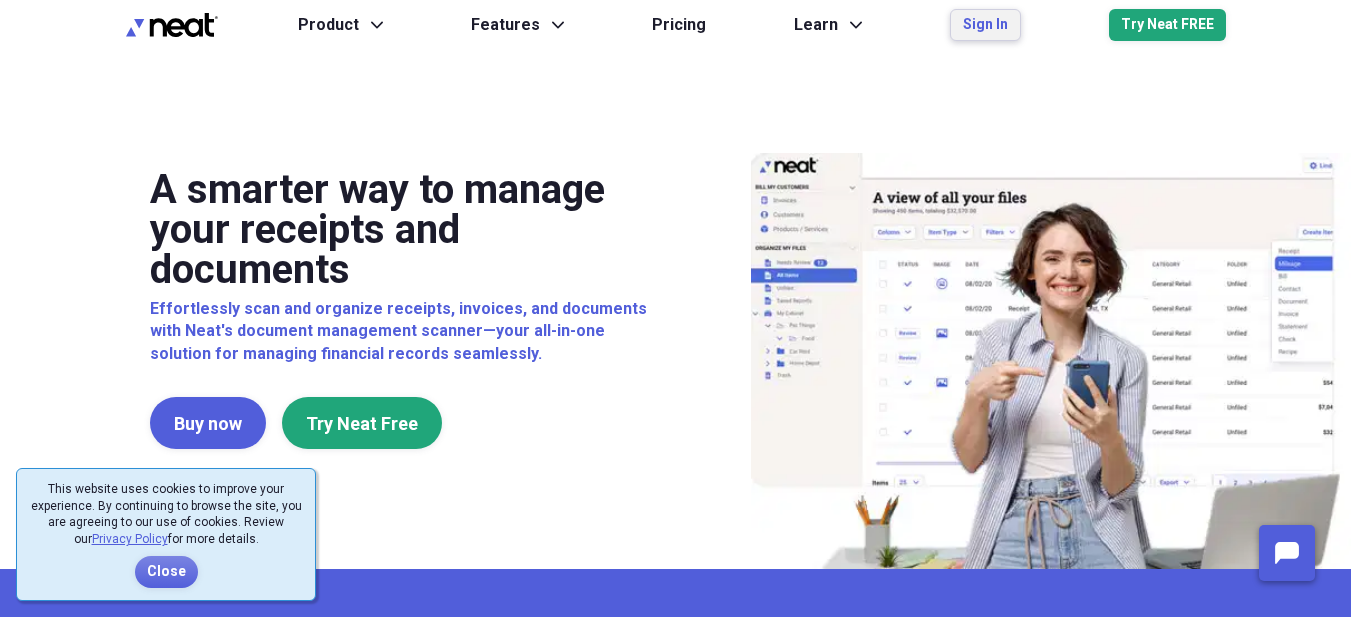 click on "Sign In" at bounding box center [985, 25] 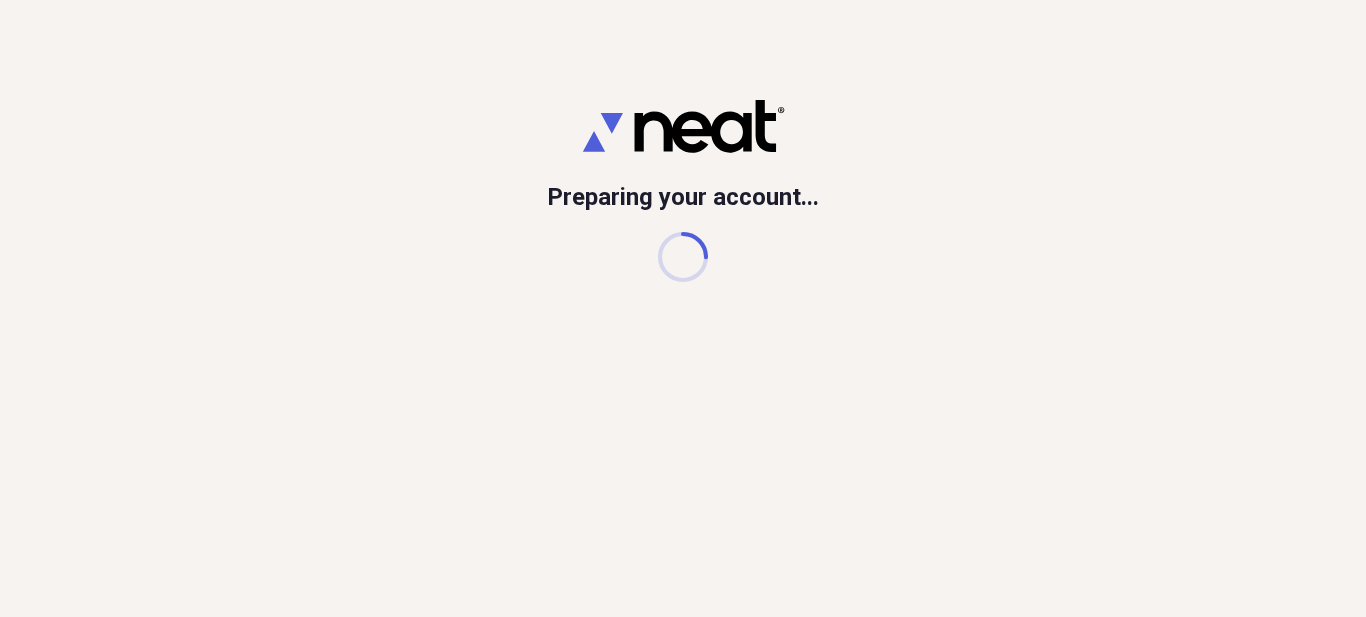 scroll, scrollTop: 0, scrollLeft: 0, axis: both 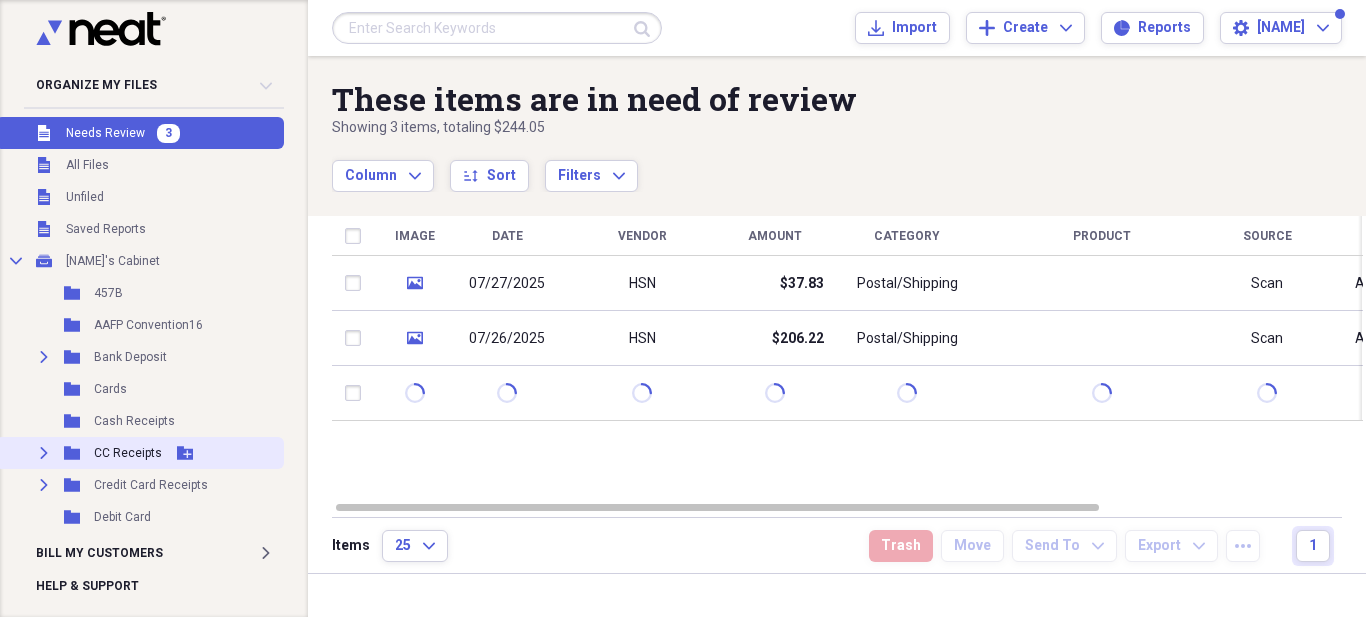 click on "Expand Folder CC Receipts Add Folder" at bounding box center [140, 453] 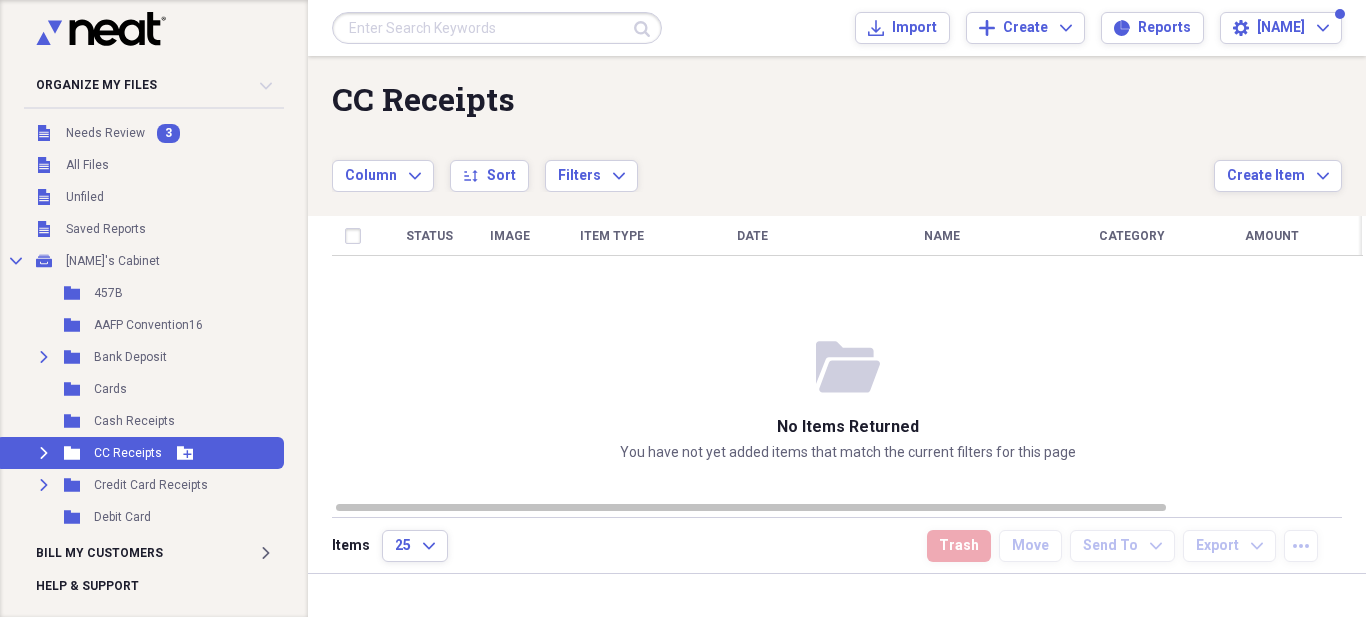 click on "Add Folder" 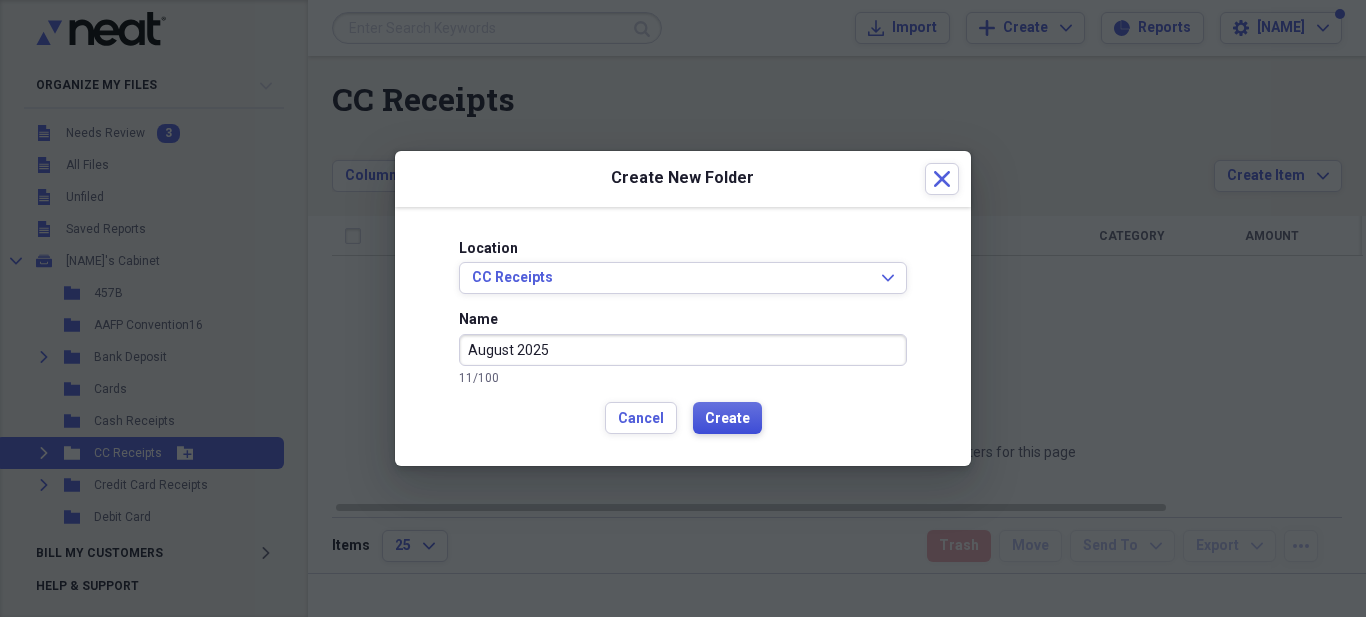 type on "August 2025" 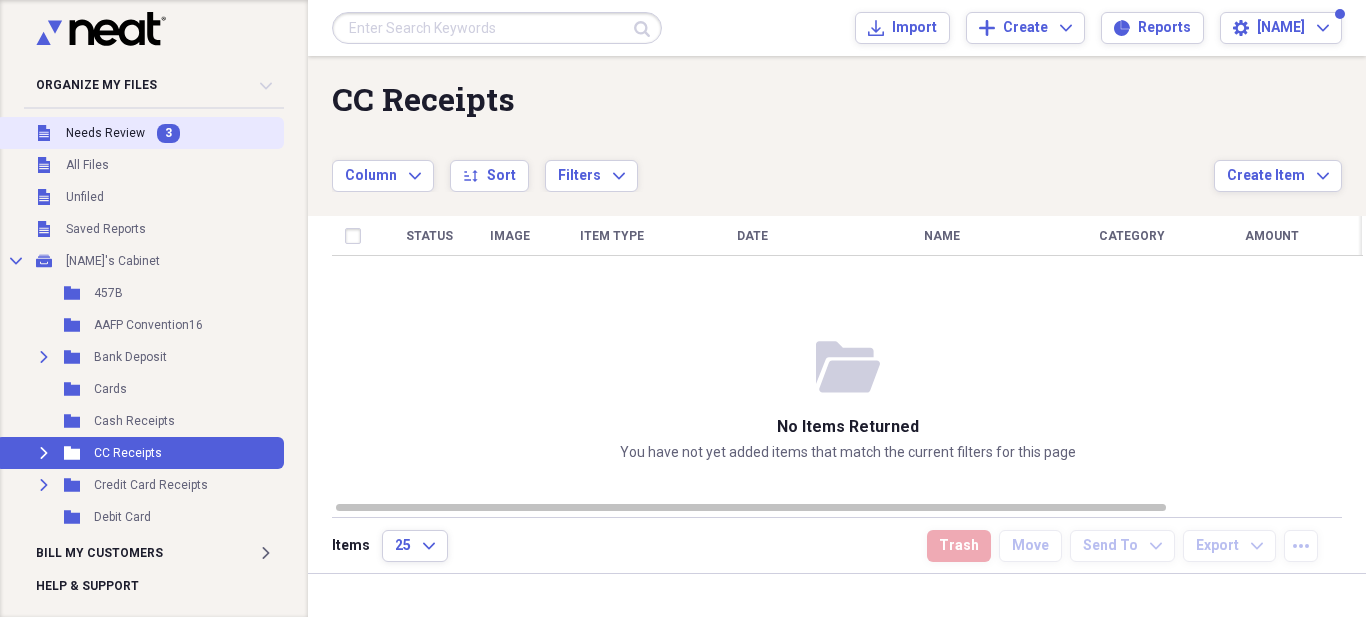 click on "Needs Review" at bounding box center (105, 133) 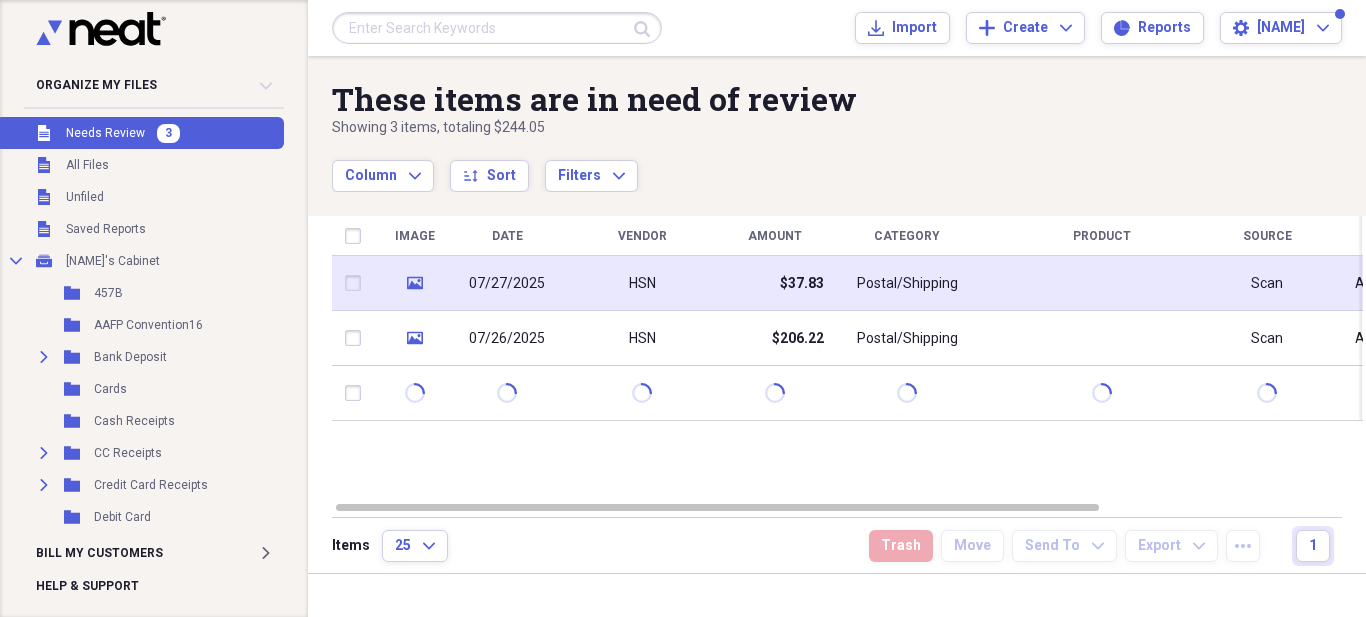 click on "HSN" at bounding box center (642, 283) 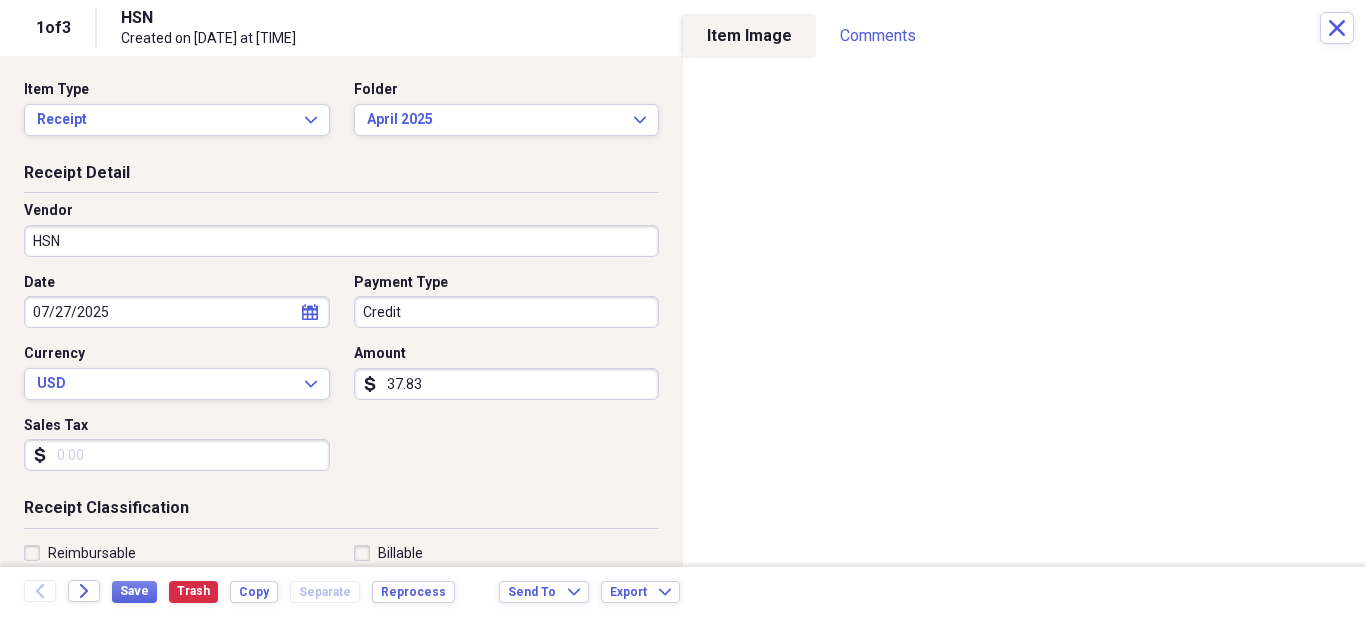 click on "Sales Tax" at bounding box center (177, 455) 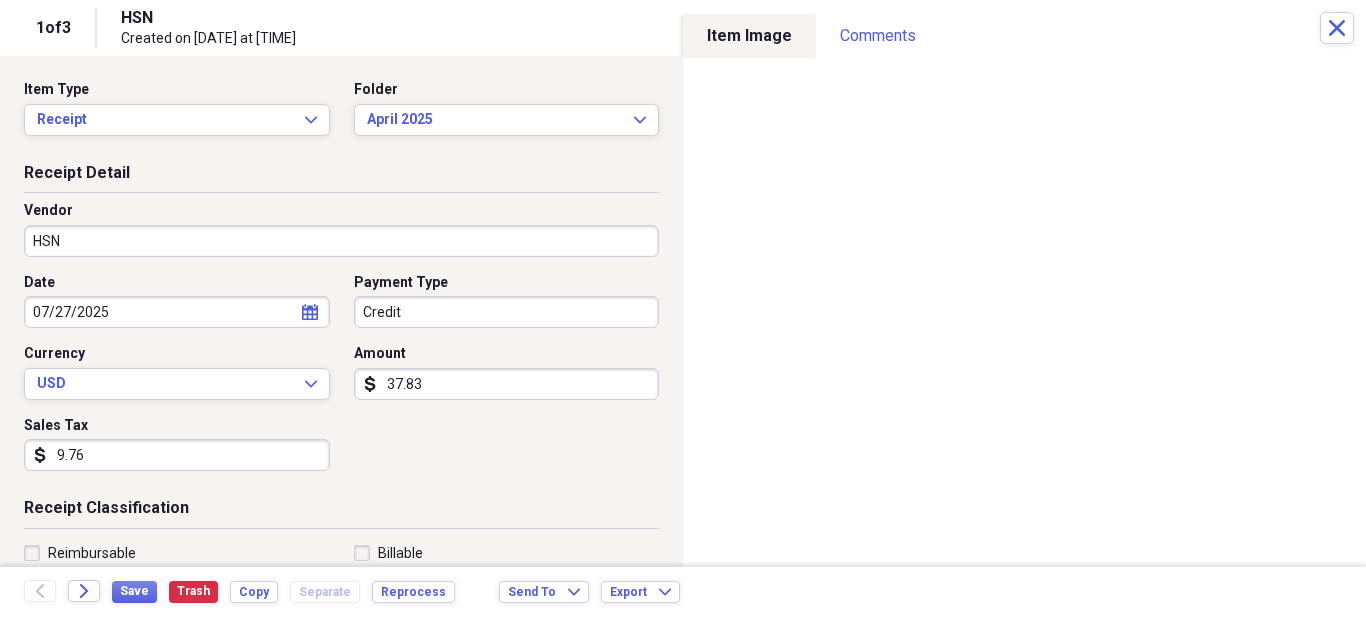 type on "9.76" 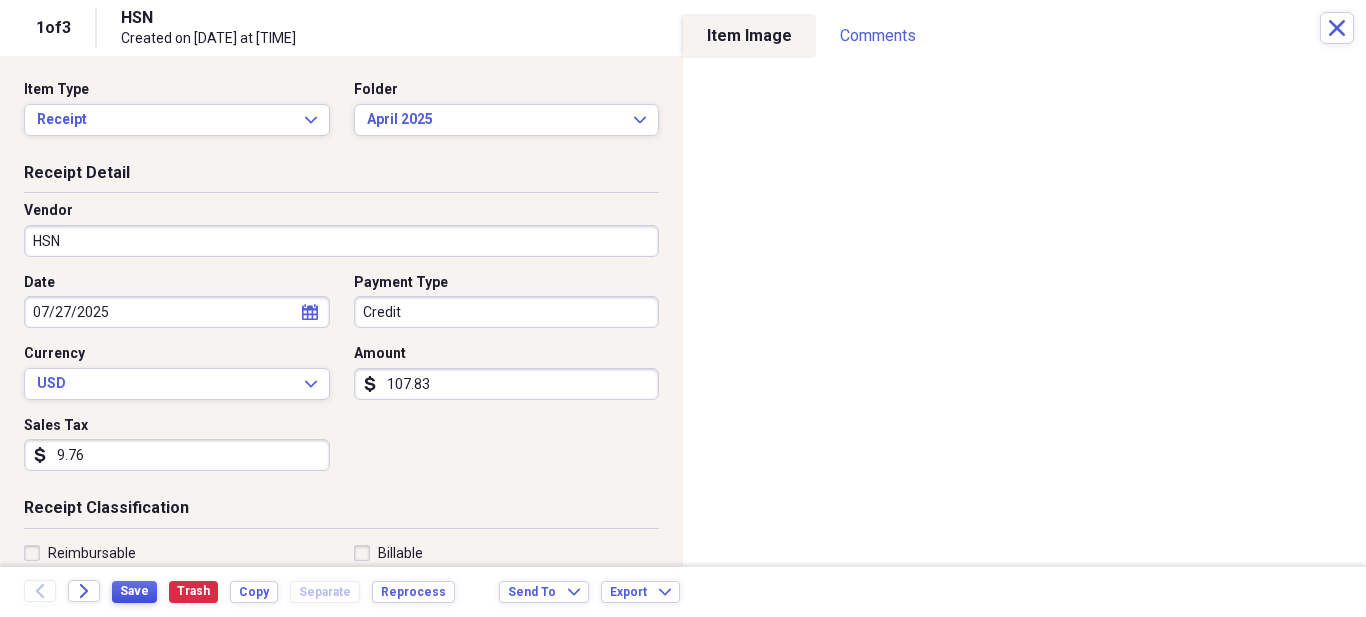type on "107.83" 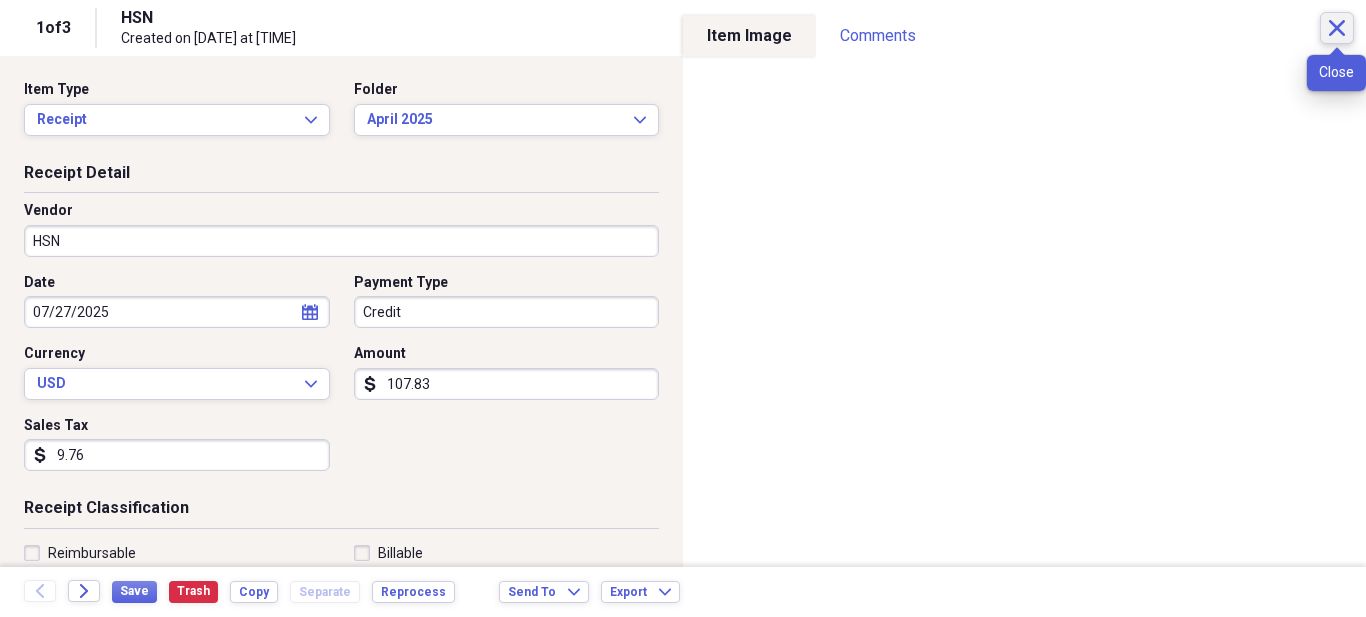 click on "Close" at bounding box center (1337, 28) 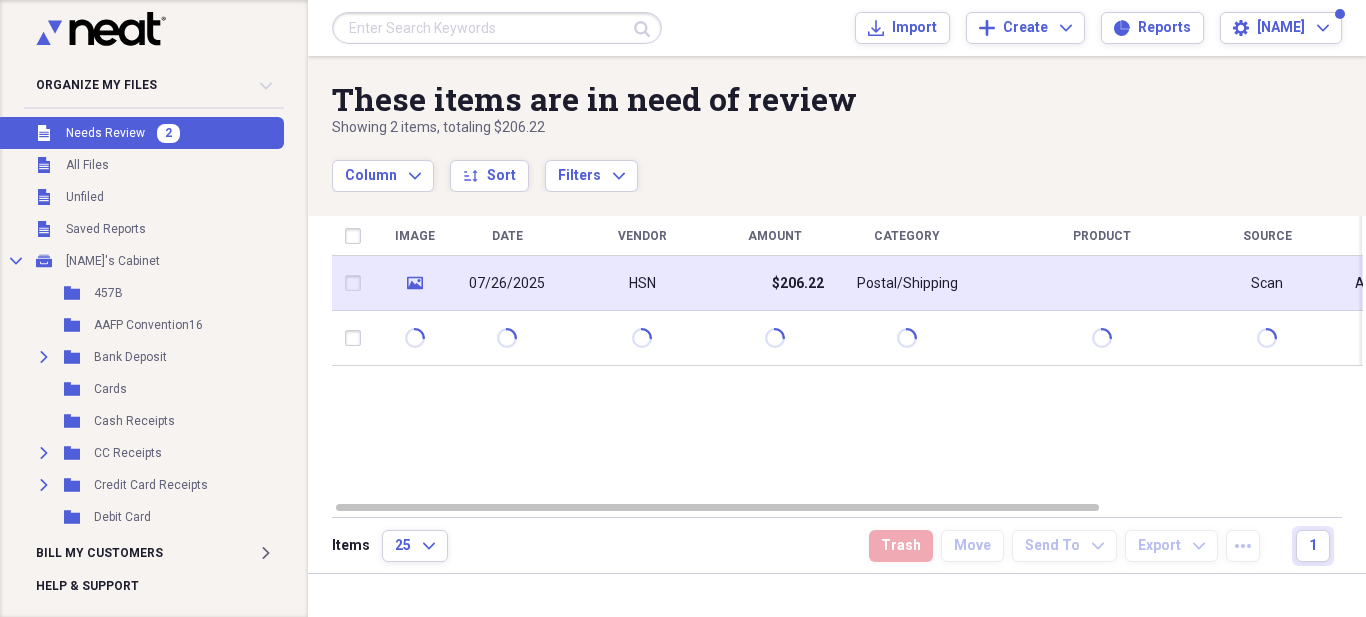 click on "HSN" at bounding box center (642, 284) 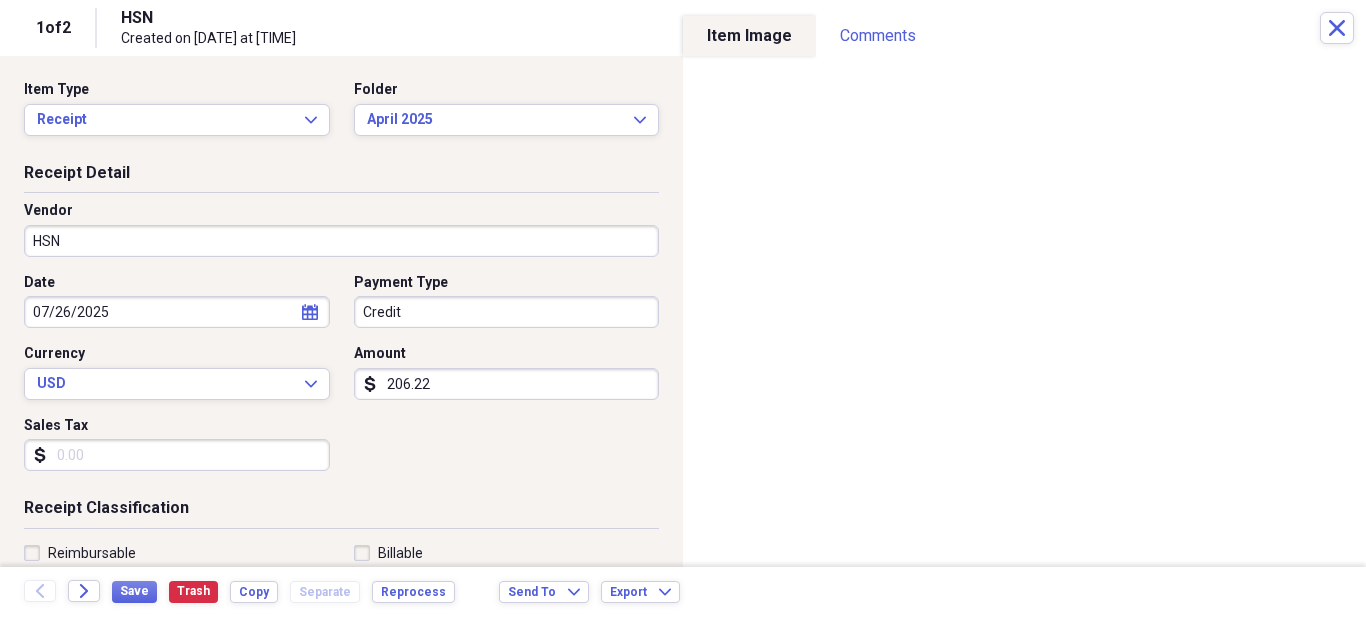 click on "Sales Tax" at bounding box center (177, 455) 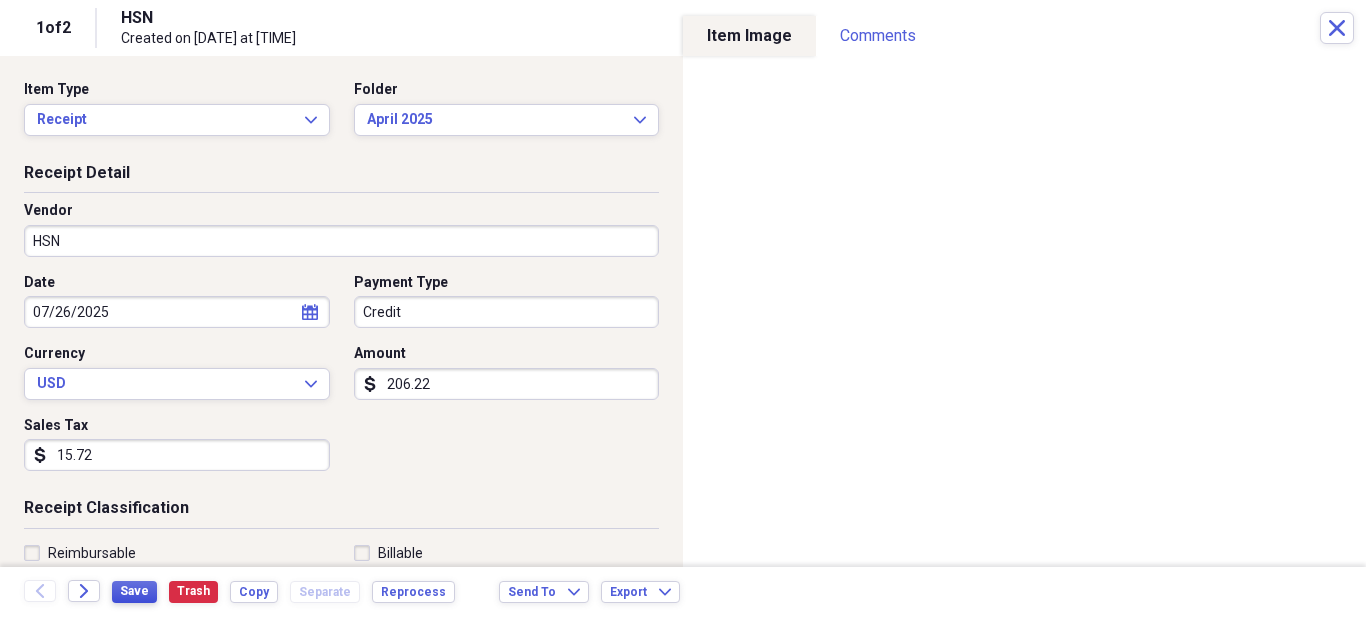 type on "15.72" 